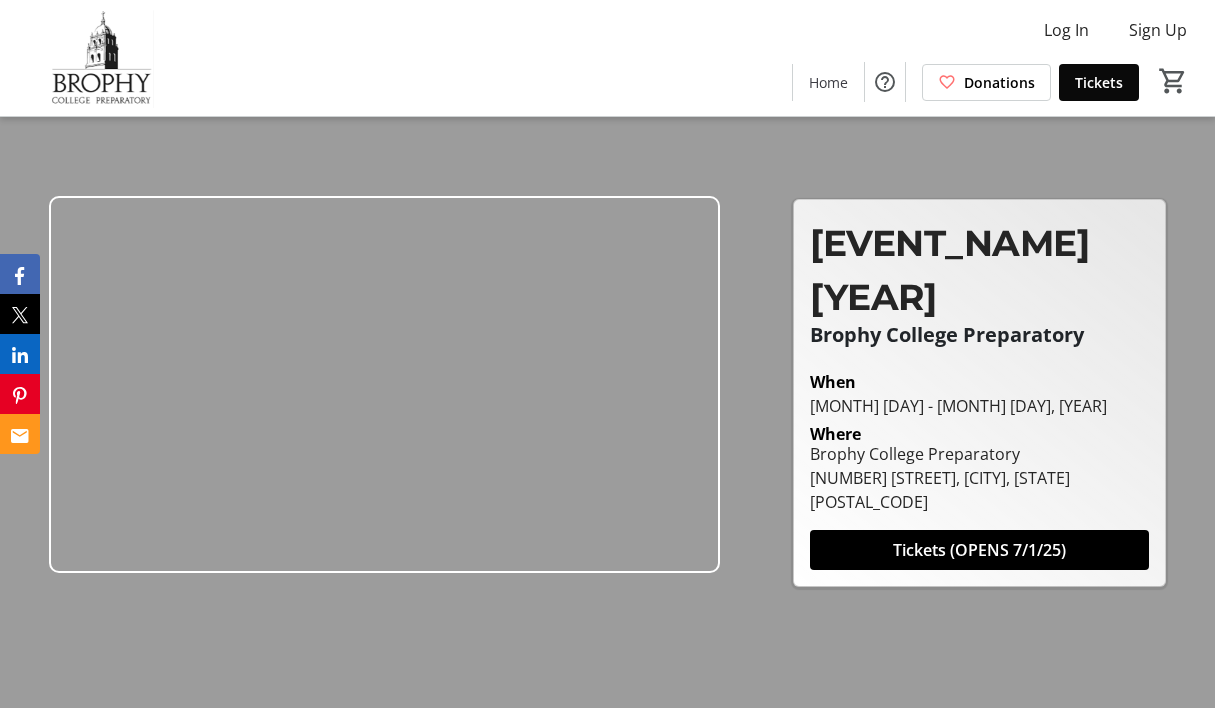 scroll, scrollTop: 0, scrollLeft: 0, axis: both 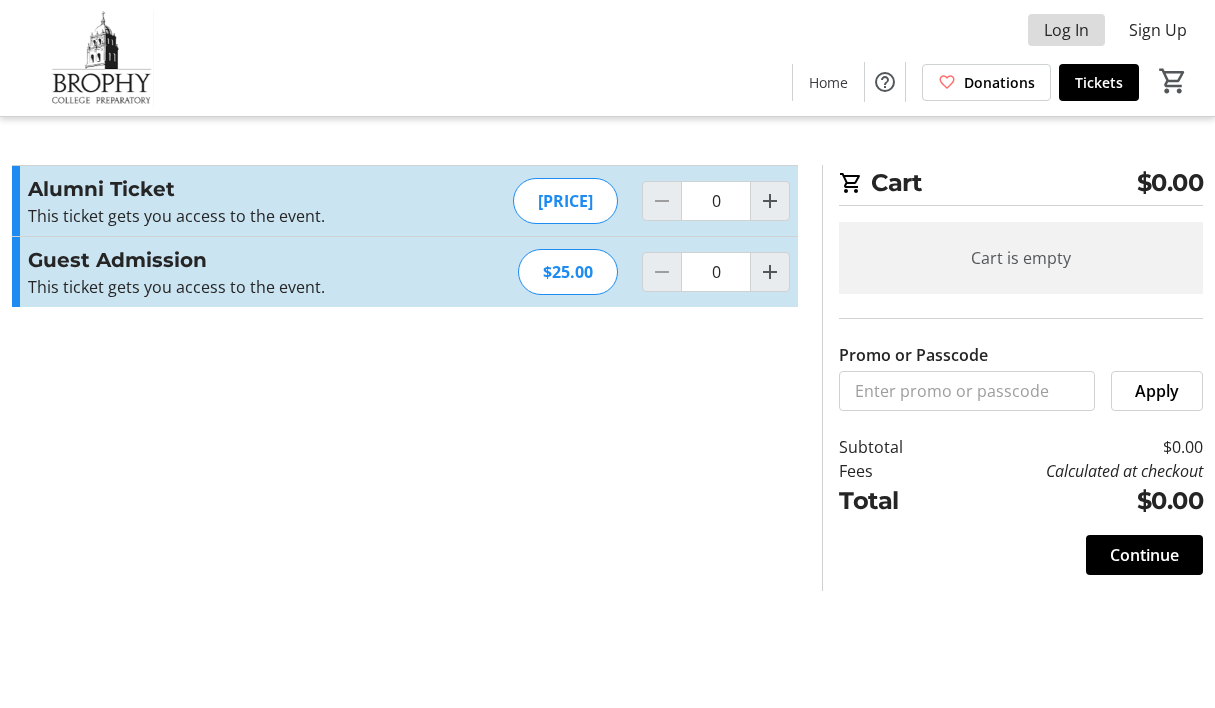 click at bounding box center (1066, 30) 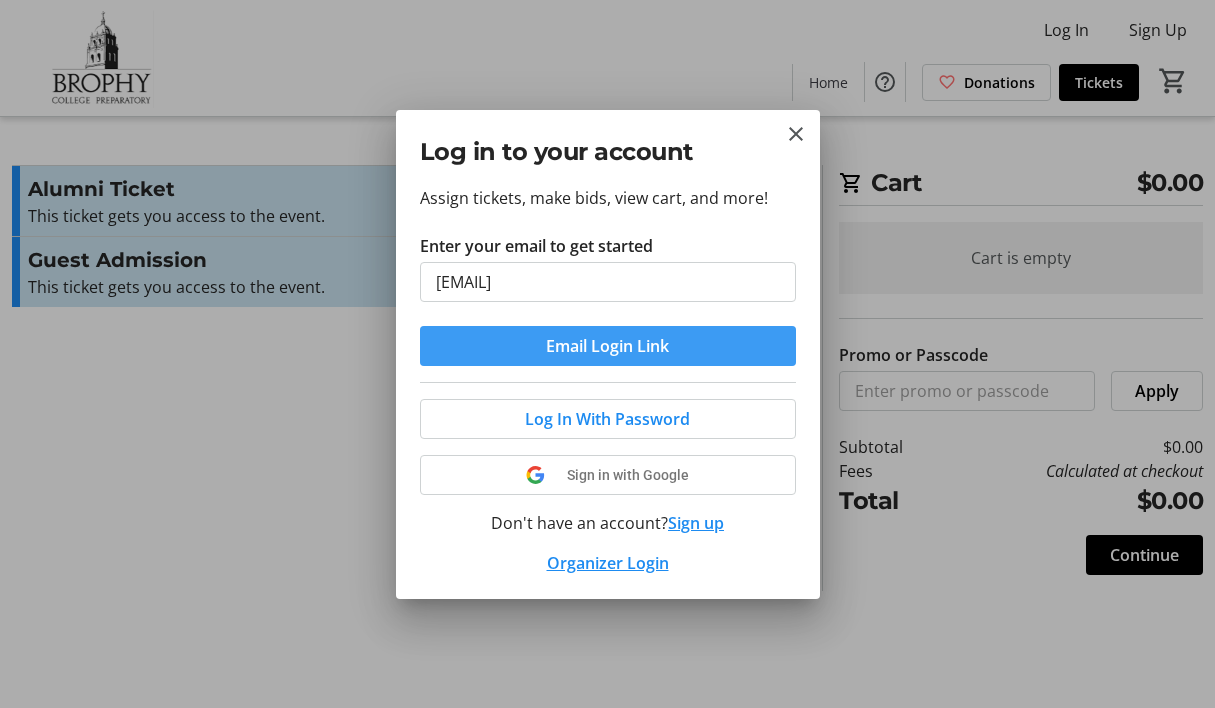 click on "Email Login Link" at bounding box center (607, 346) 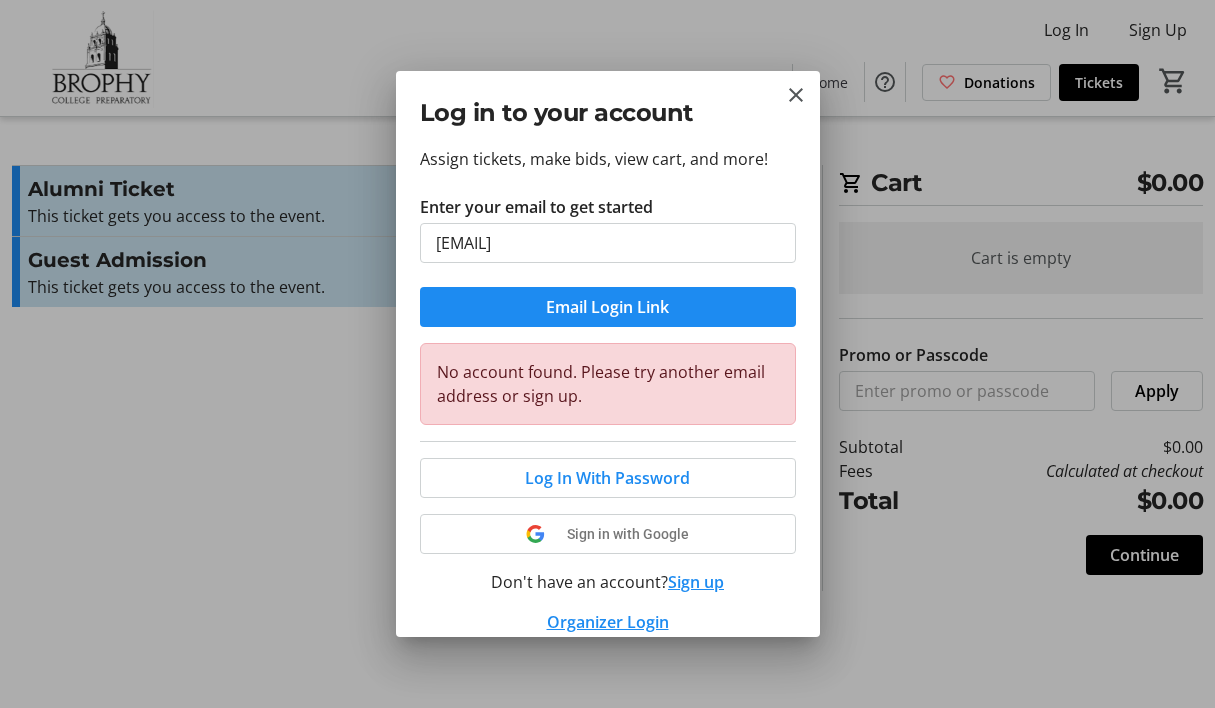 click on "Sign up" at bounding box center [696, 582] 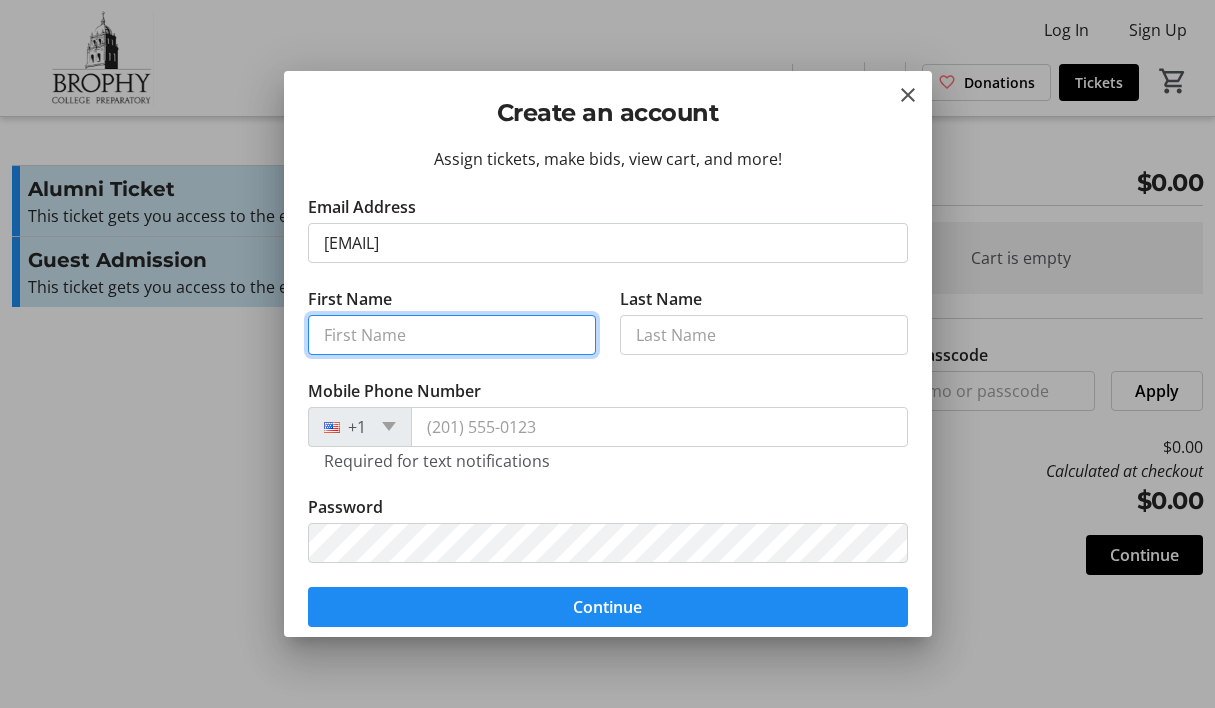 click on "First Name" at bounding box center (452, 335) 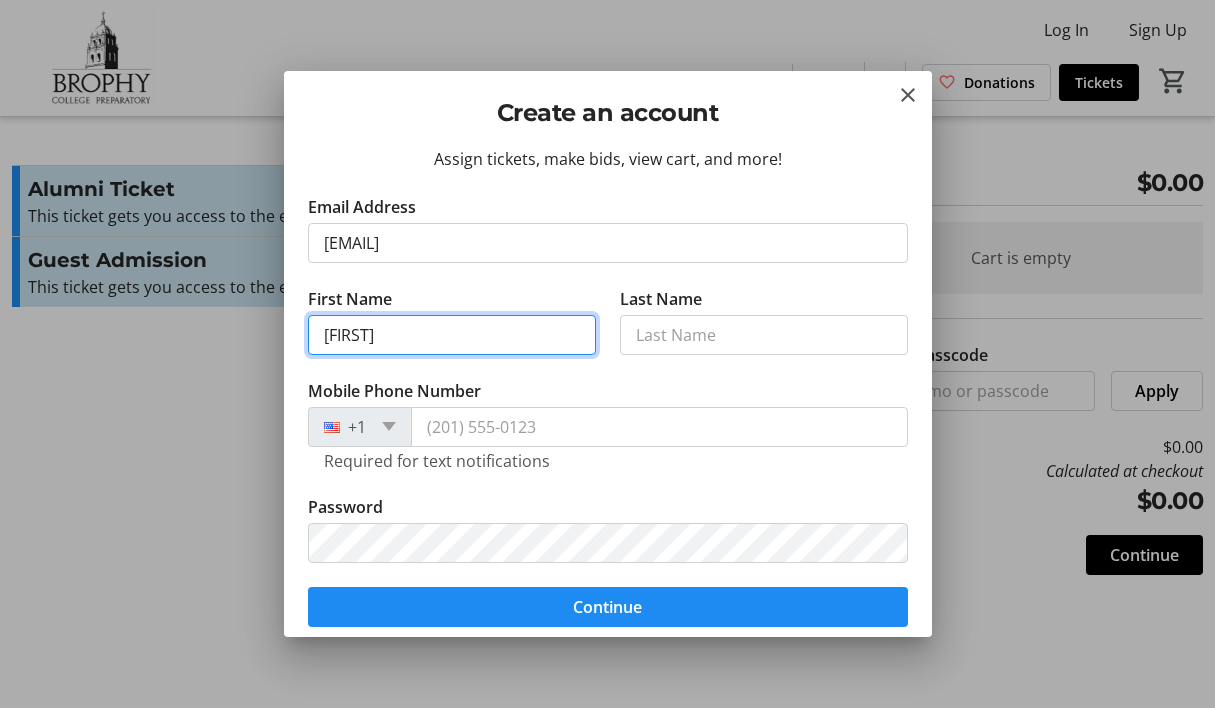 type on "[FIRST]" 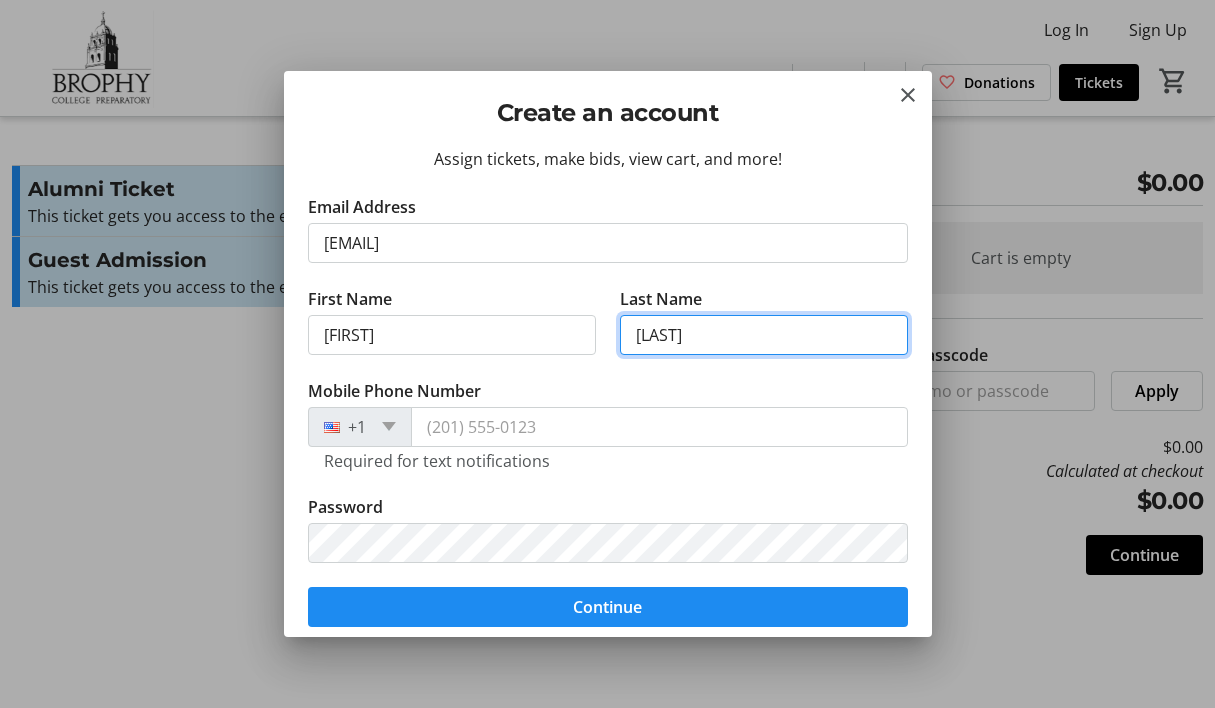 type on "[LAST]" 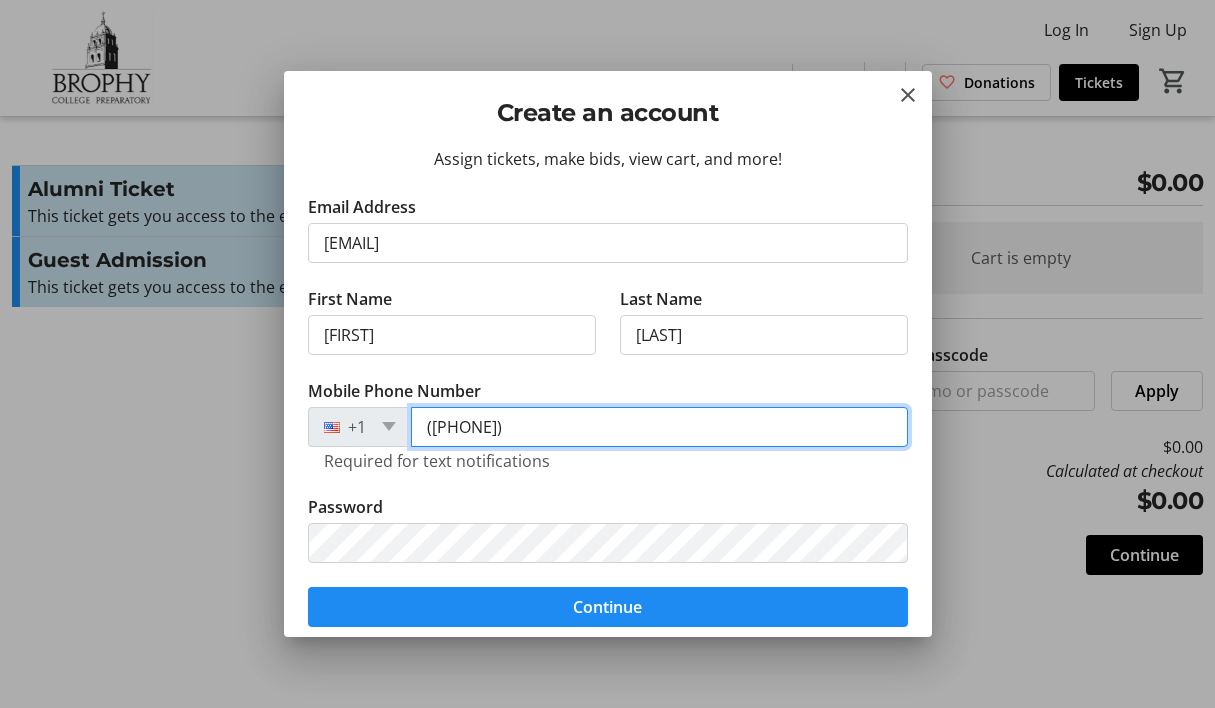 type on "([PHONE])" 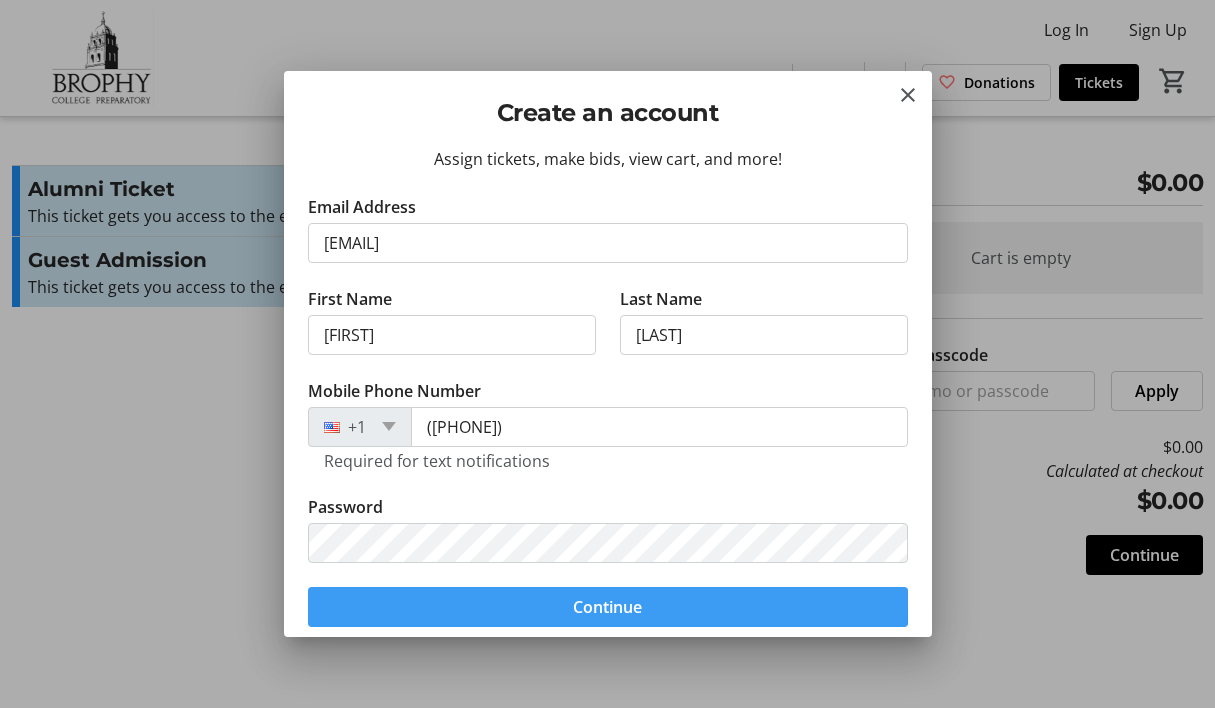 click at bounding box center (608, 607) 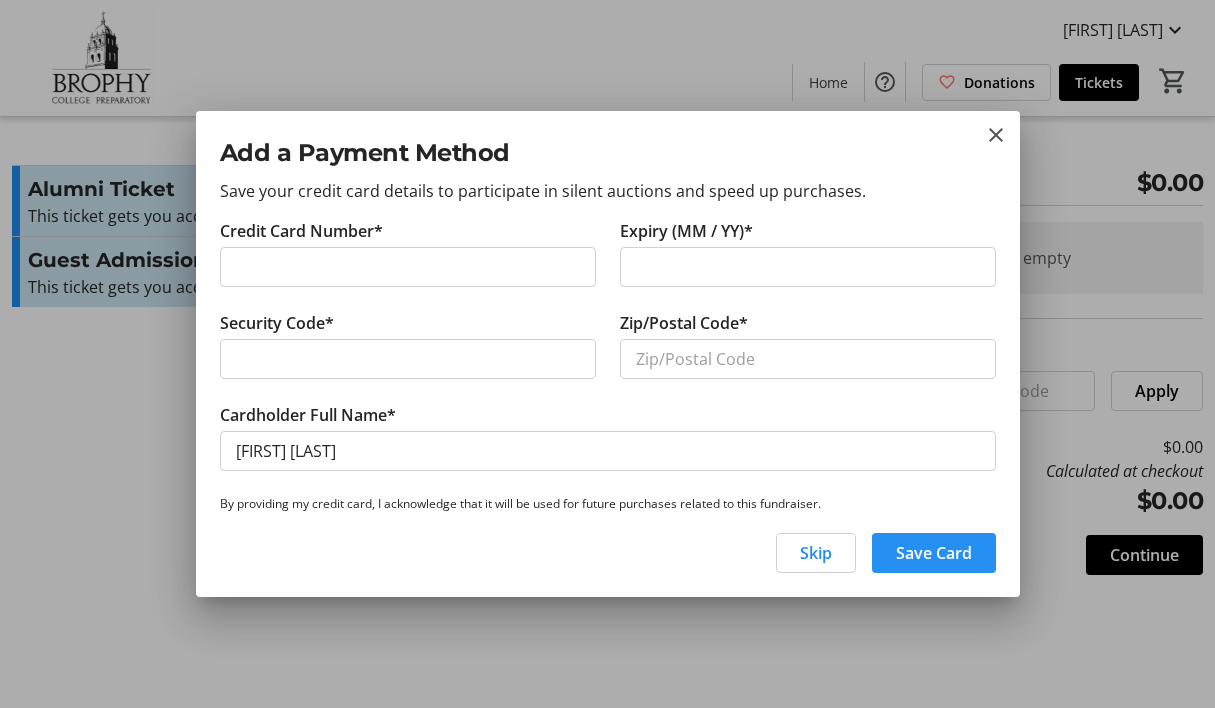 scroll, scrollTop: 0, scrollLeft: 0, axis: both 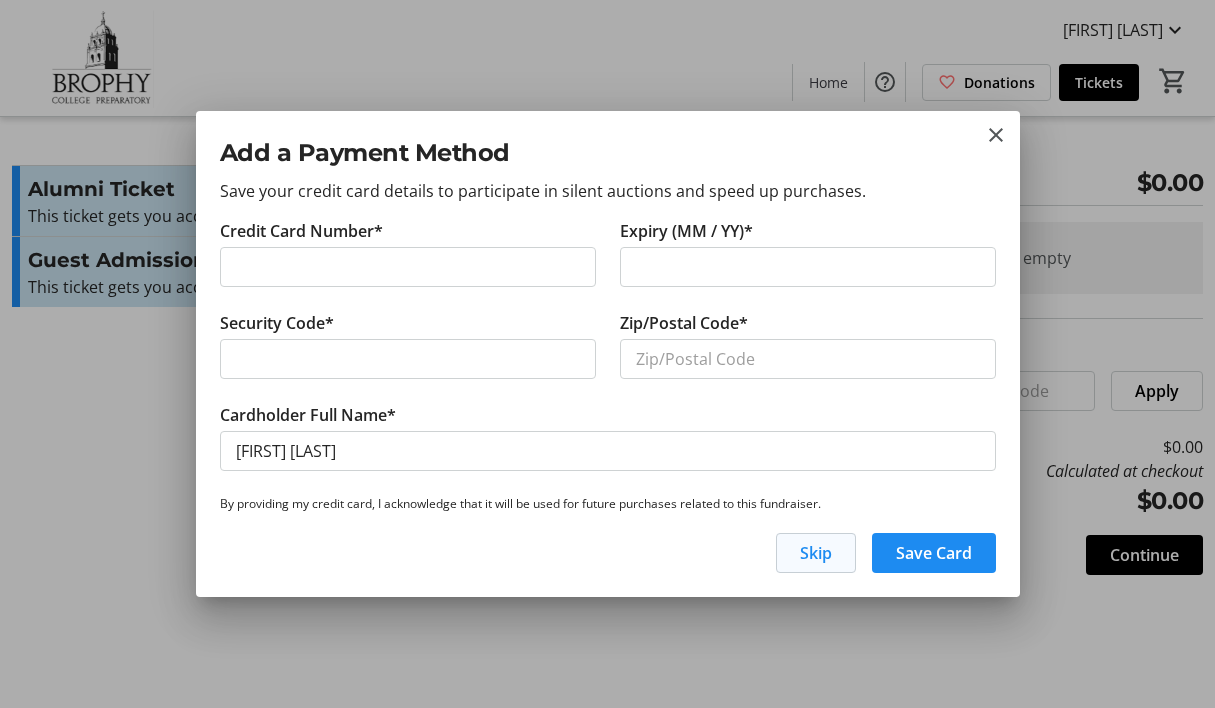 click on "Skip" at bounding box center (816, 553) 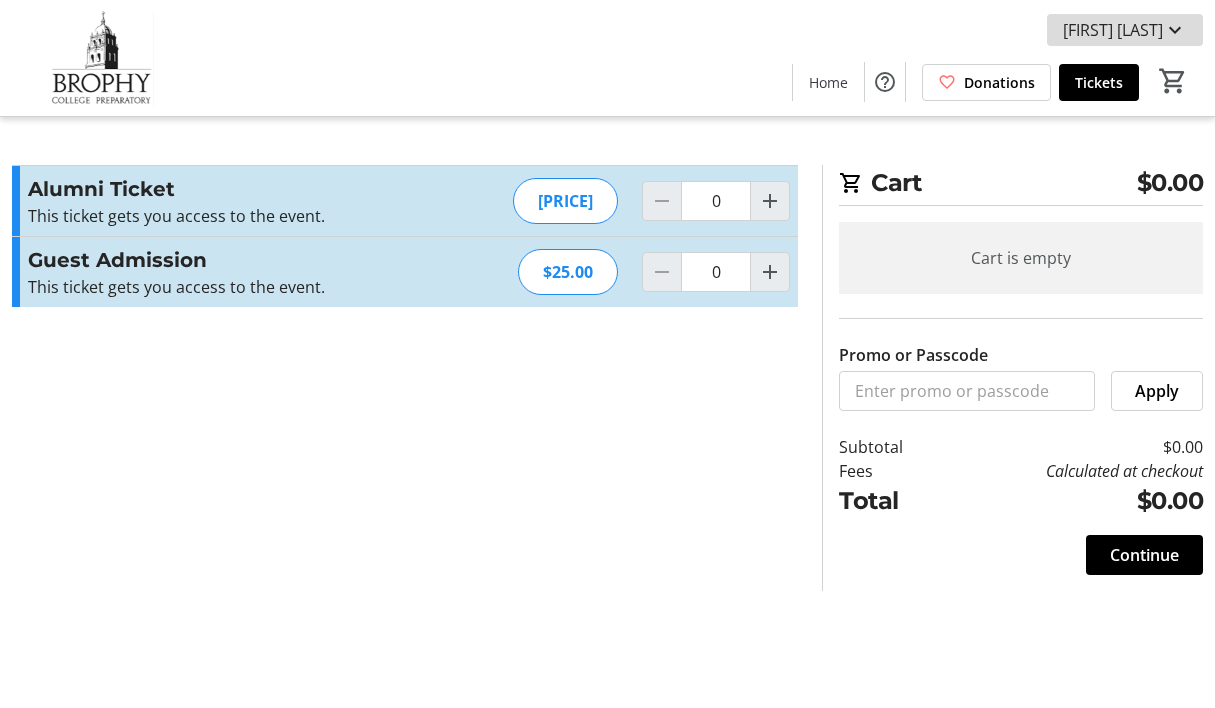 click at bounding box center (1175, 30) 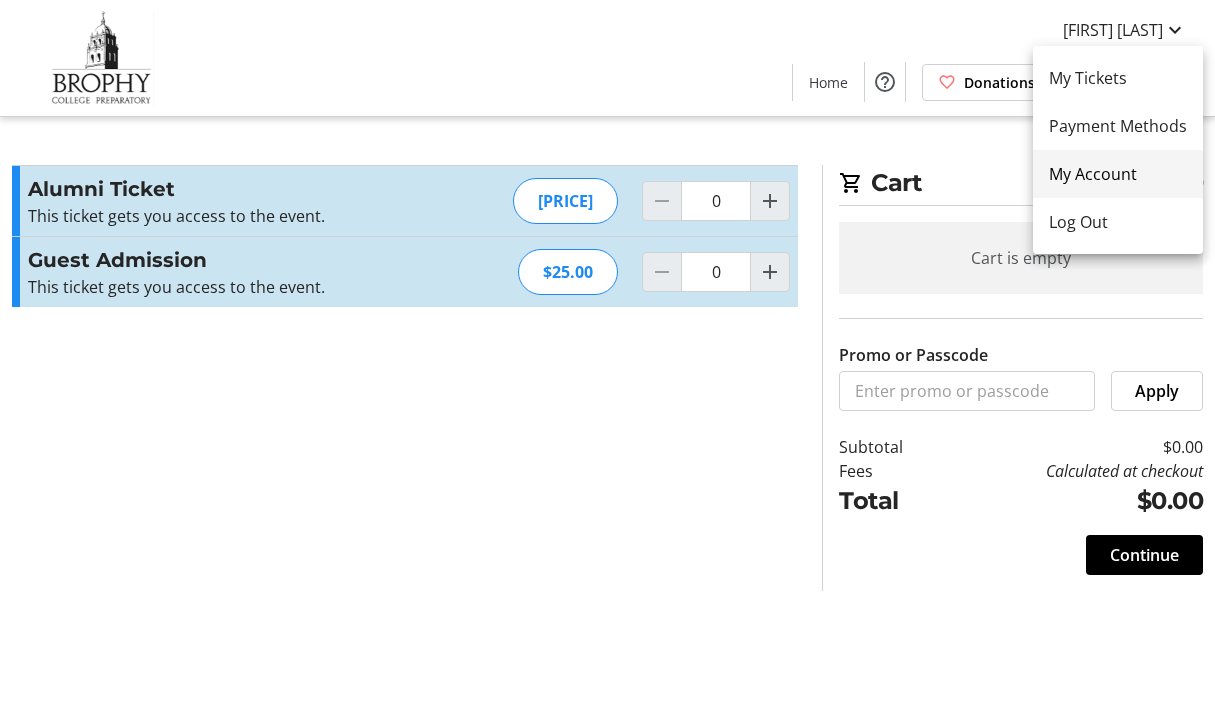 click on "My Account" at bounding box center [1118, 174] 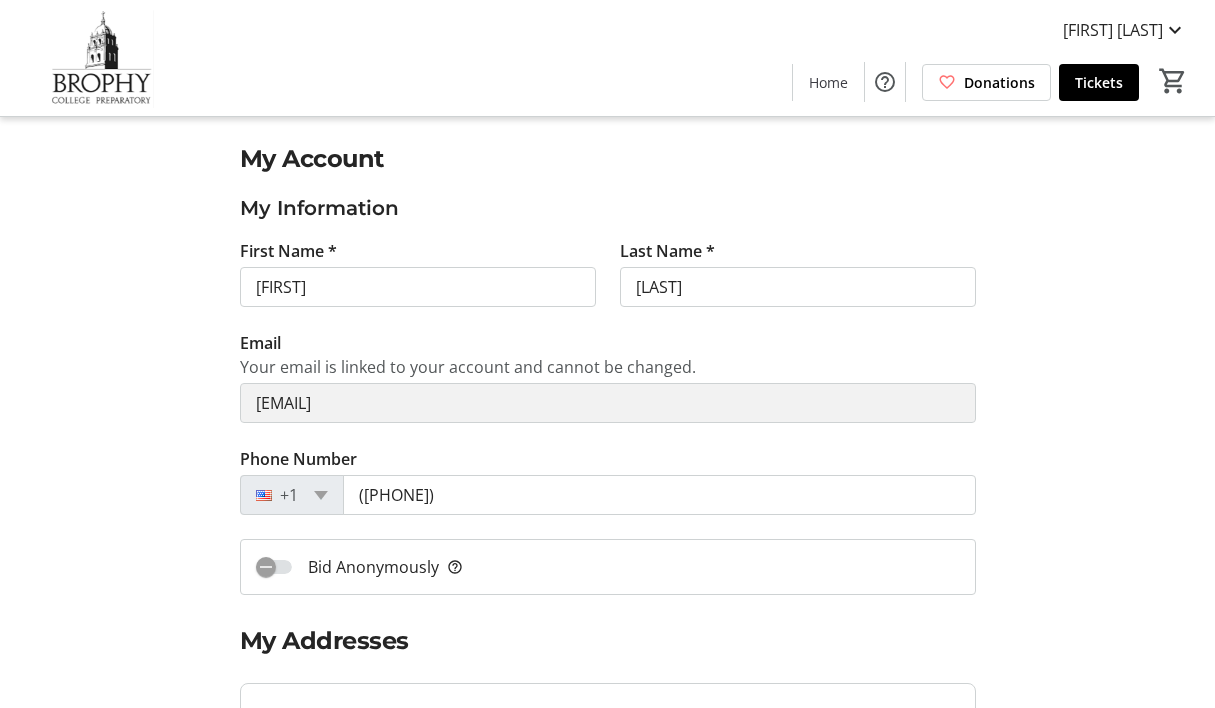 click on "My Account My Information First Name * [FIRST] Last Name * [LAST]  Email   Your email is linked to your account and cannot be changed.  [EMAIL] Phone Number +1 ([PHONE])  Bid Anonymously   help_outline  My Addresses No saved addresses  Add Address  Notifications How would you like to be notified?  Email   Text Message  Change Password This will send a link to your email to change your password.  Change Password   Save Settings   Delete Account" at bounding box center (608, 701) 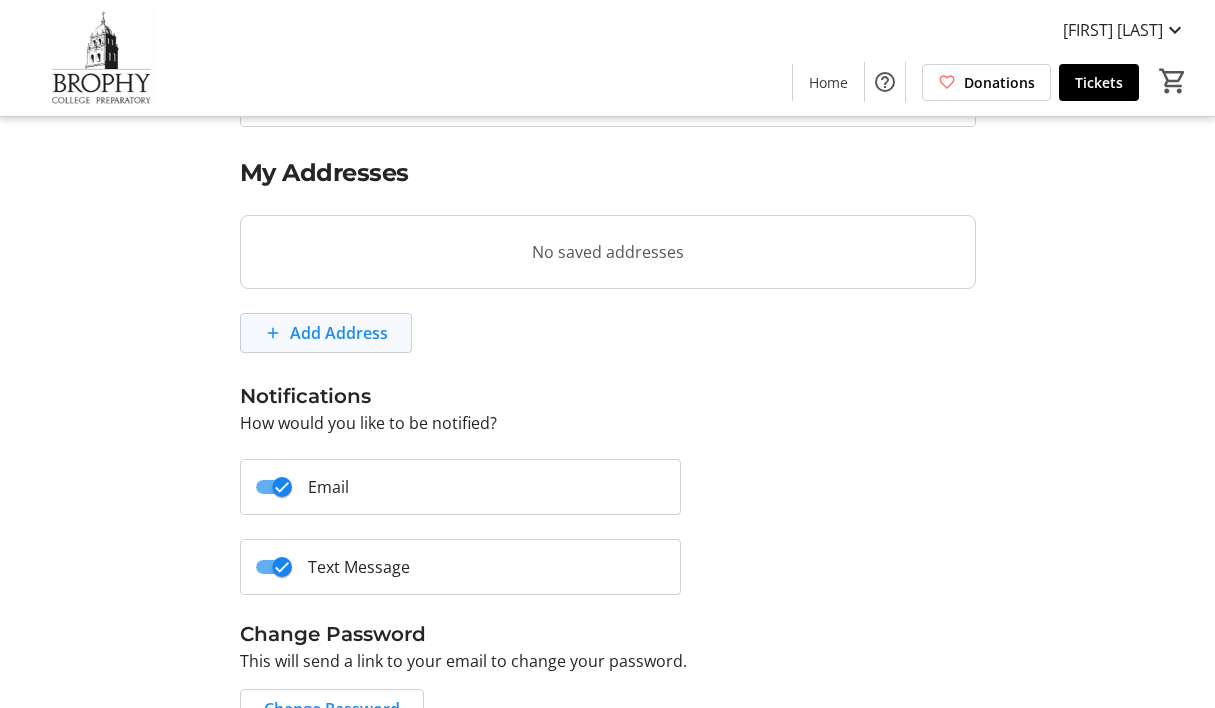 scroll, scrollTop: 468, scrollLeft: 0, axis: vertical 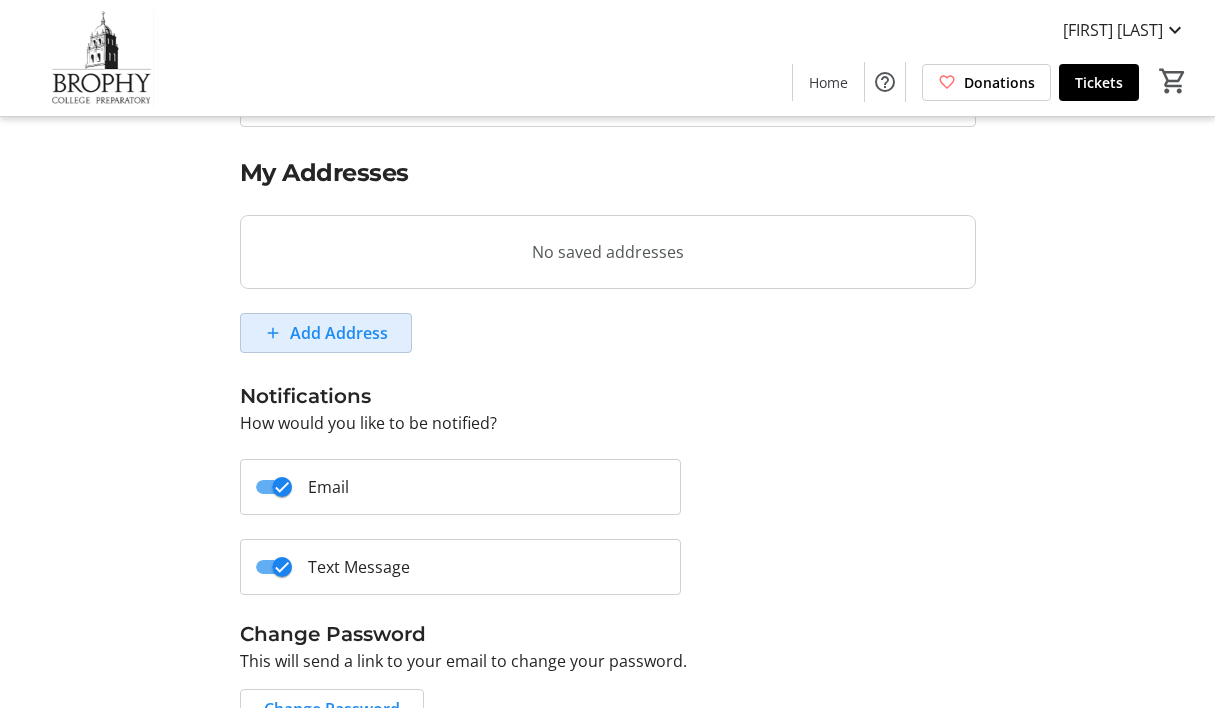 click at bounding box center (326, 333) 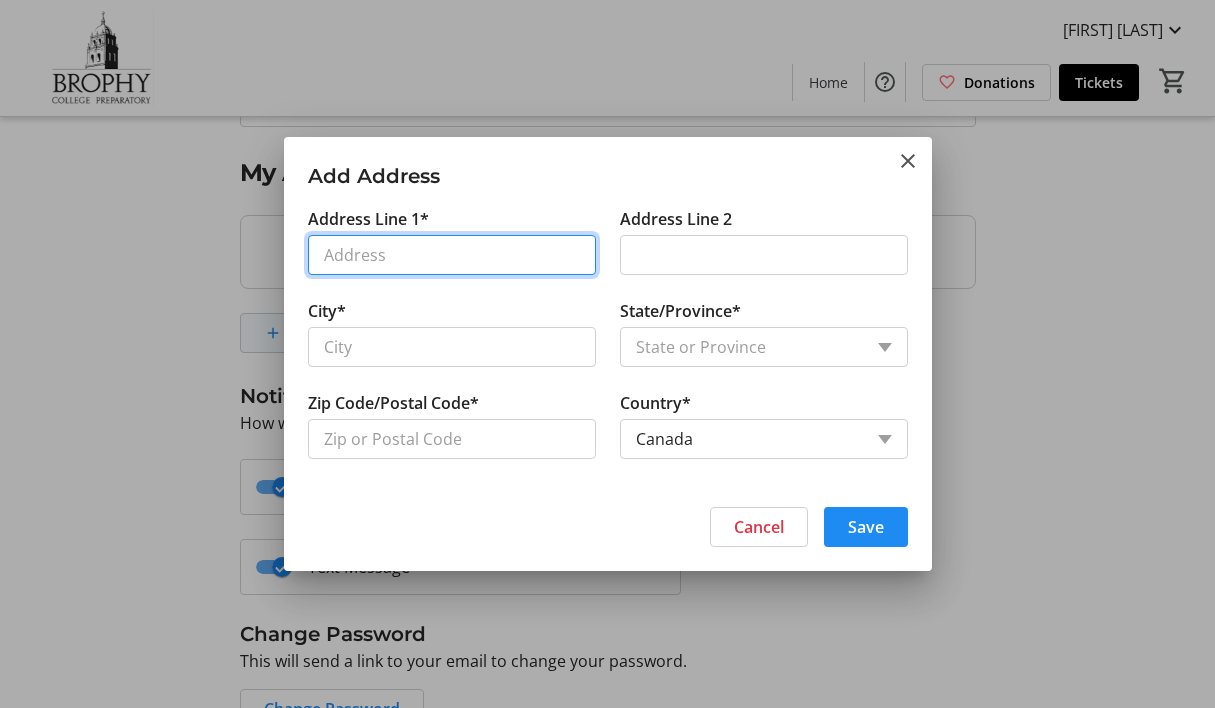 scroll, scrollTop: 0, scrollLeft: 0, axis: both 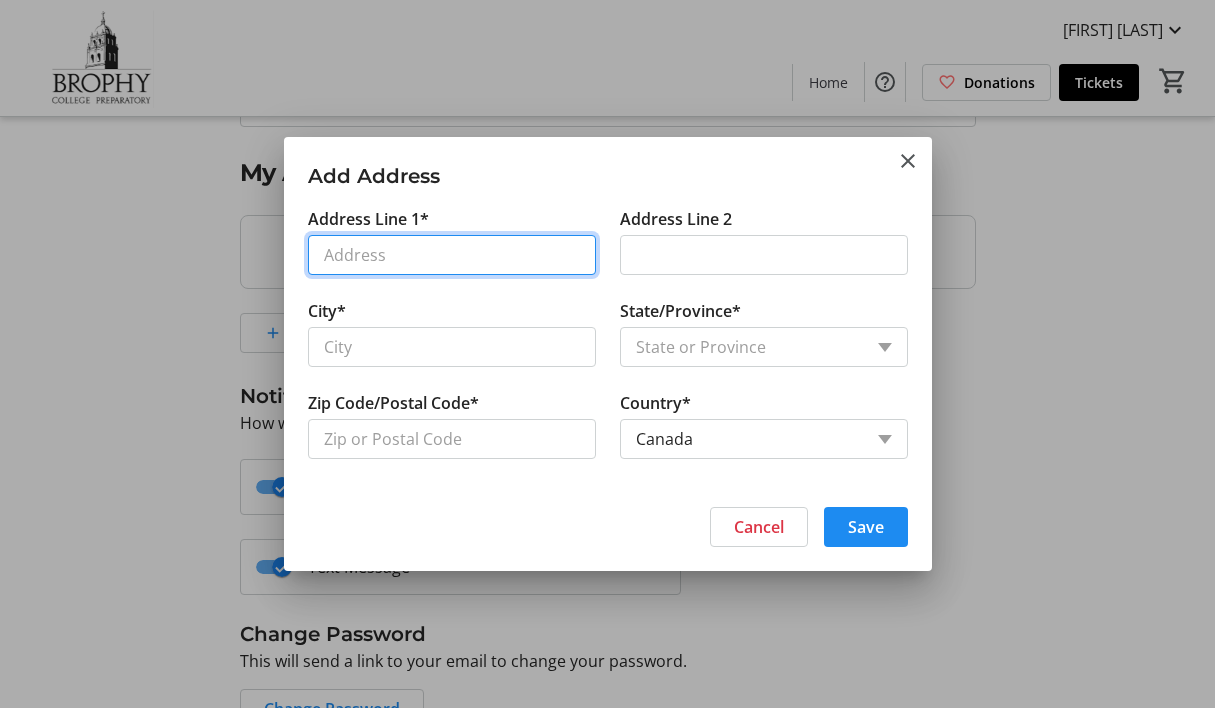 click on "Address Line 1*" at bounding box center (452, 255) 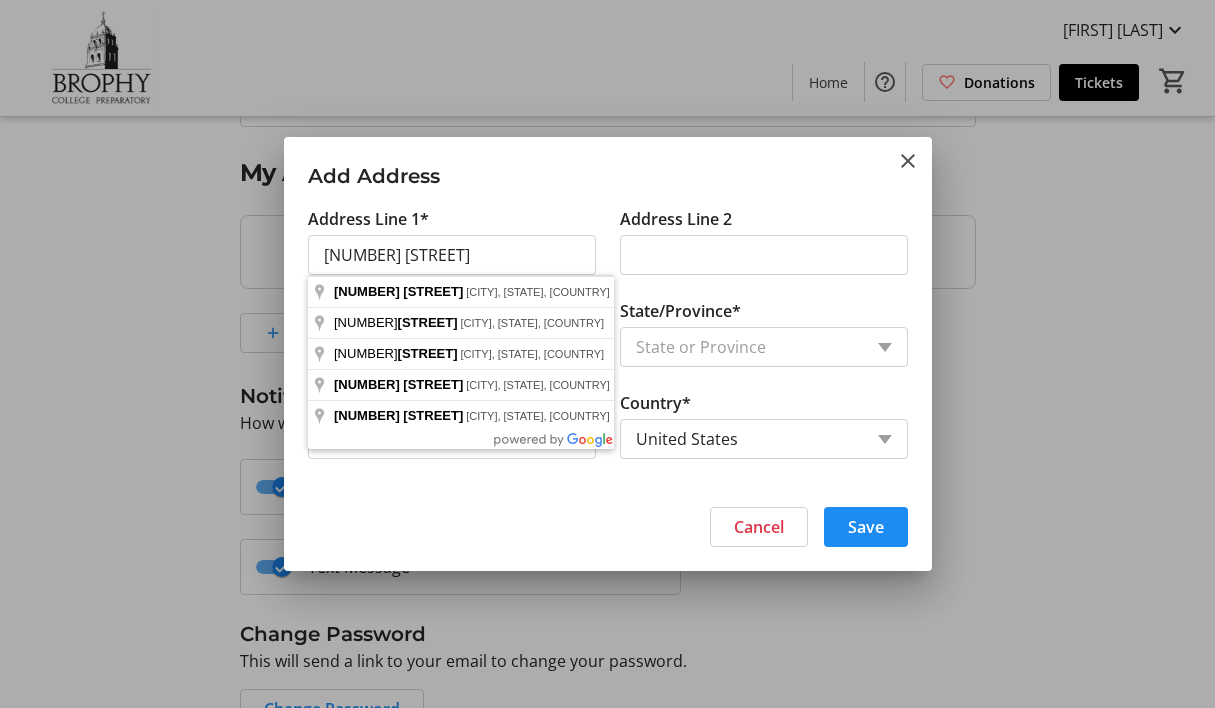 click on "Cancel  Save" at bounding box center [608, 533] 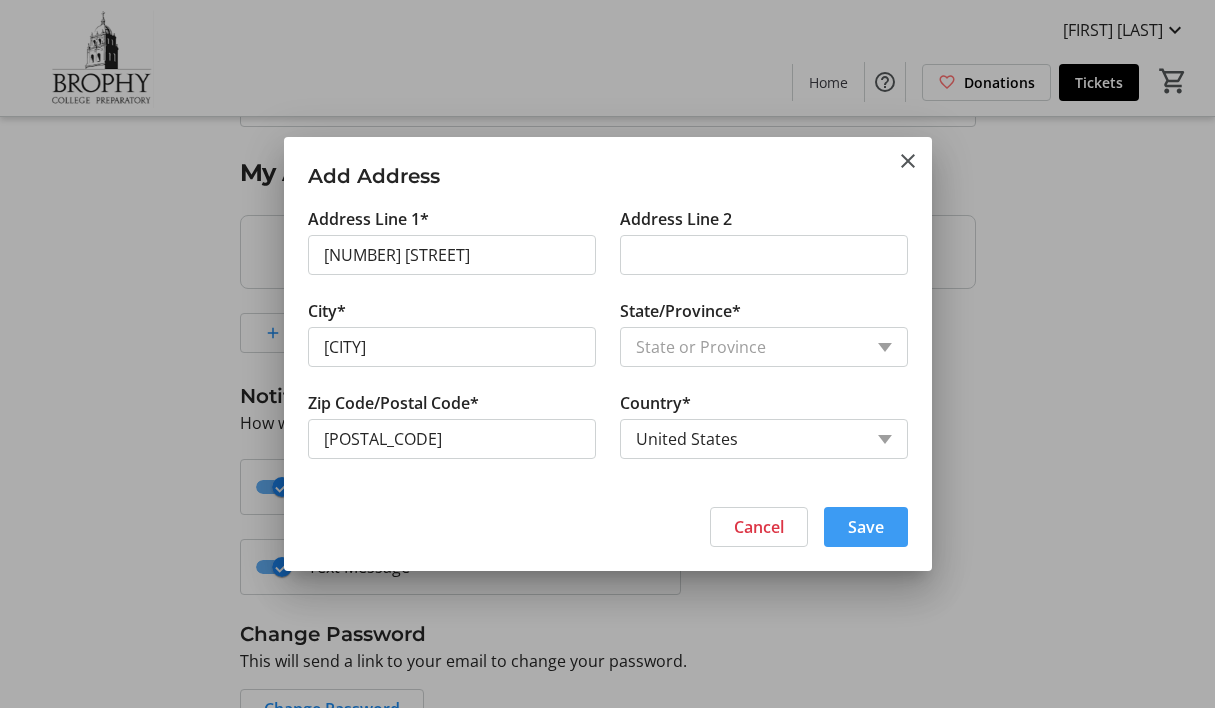 click on "Save" at bounding box center (866, 527) 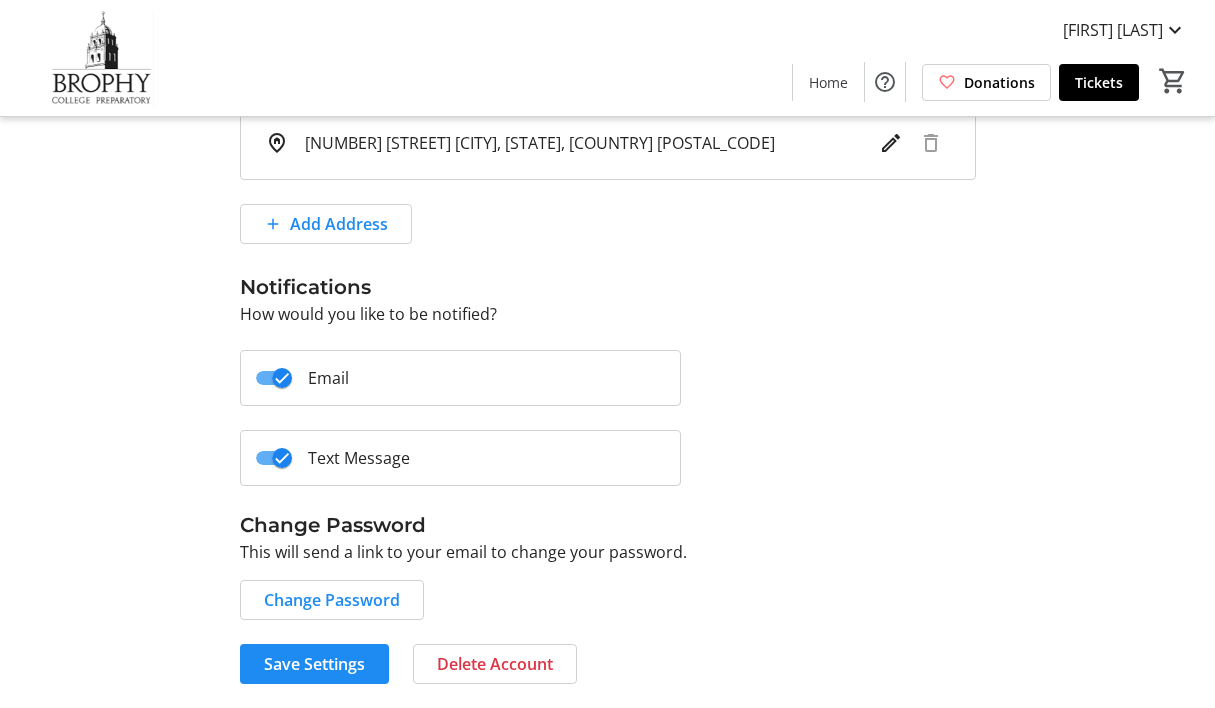 scroll, scrollTop: 577, scrollLeft: 0, axis: vertical 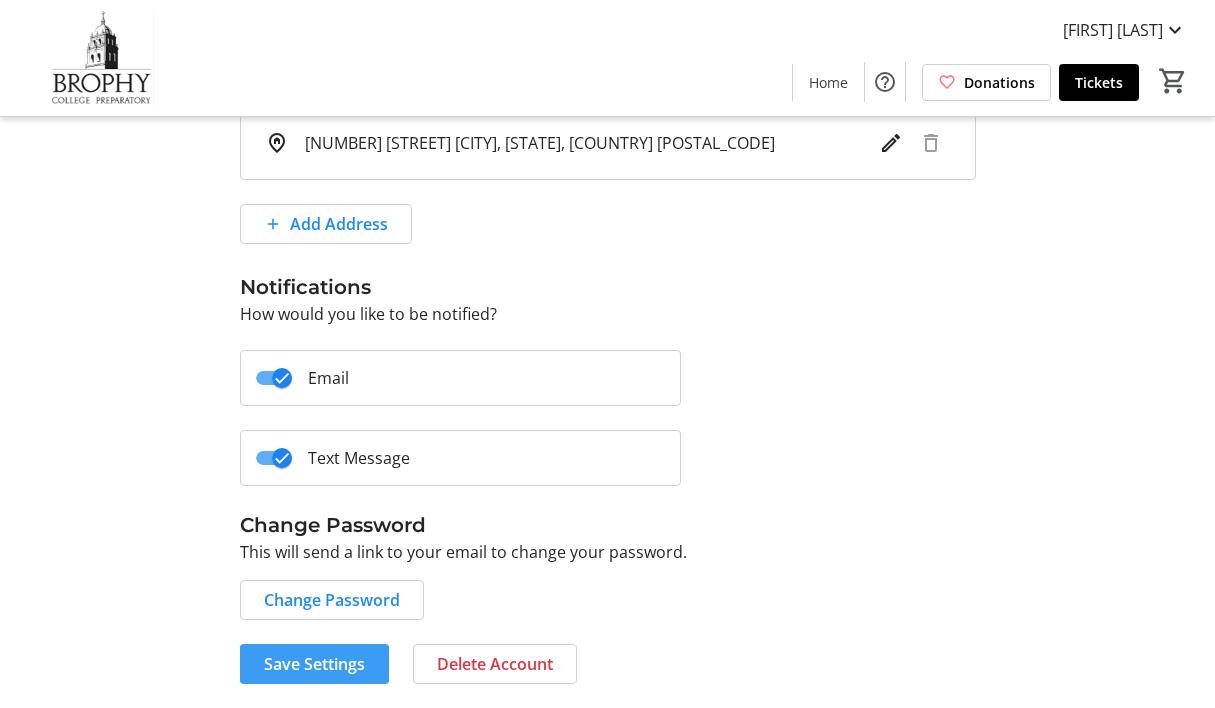 click on "Save Settings" at bounding box center [314, 664] 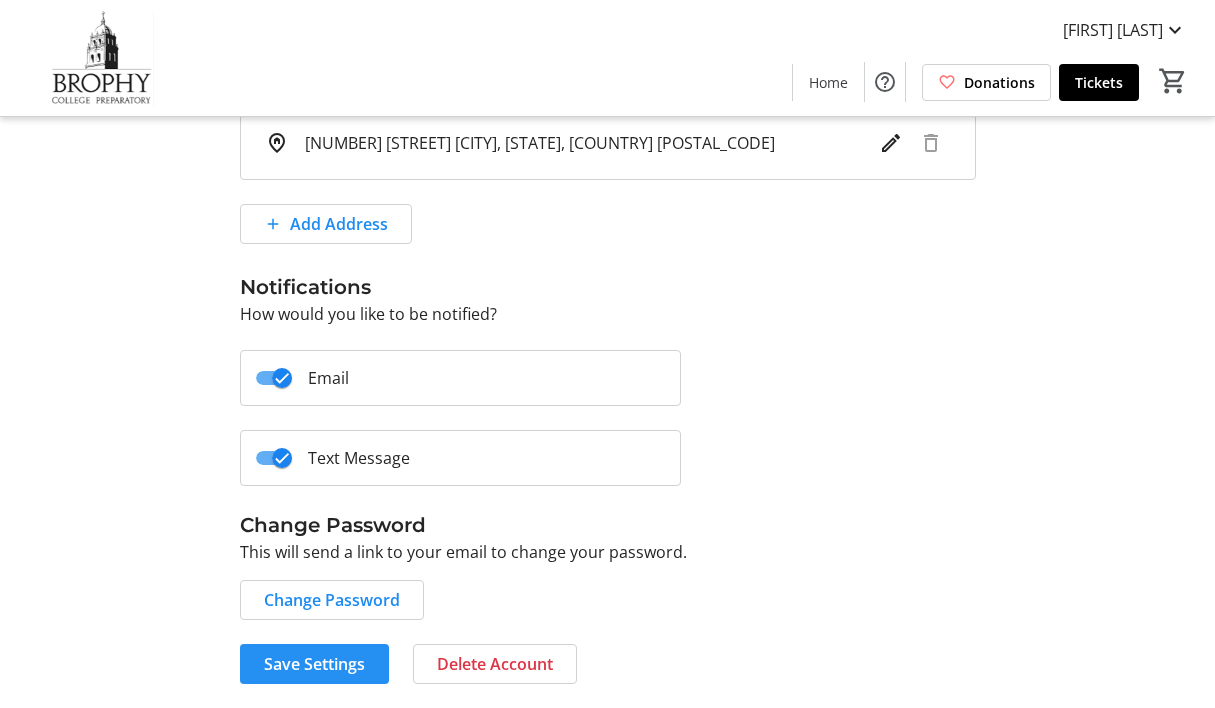 click on "Save Settings" at bounding box center [314, 664] 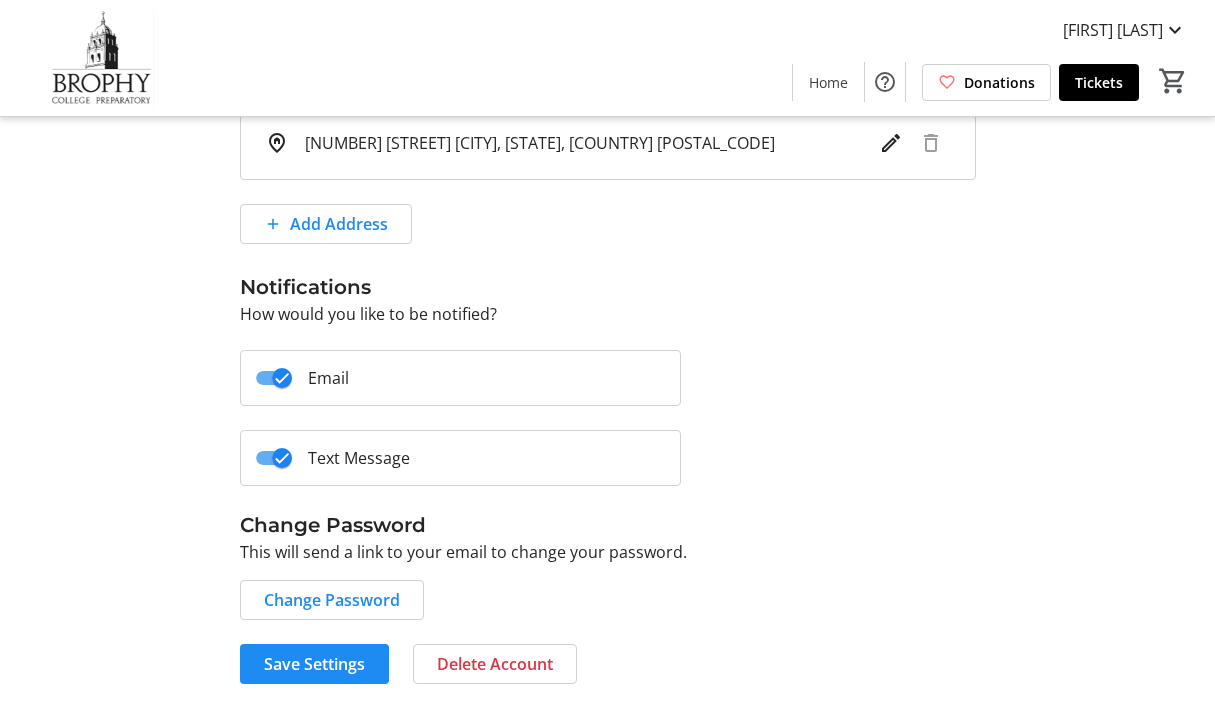 click on "Save Settings" at bounding box center (314, 664) 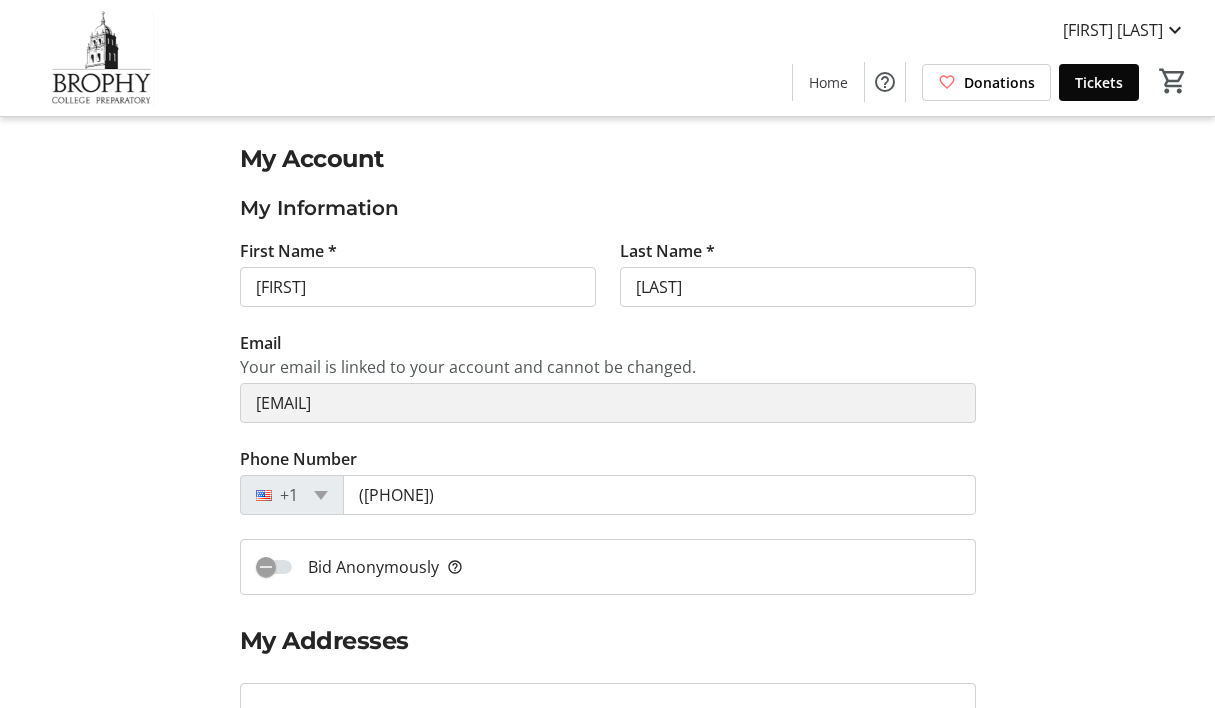 scroll, scrollTop: 0, scrollLeft: 0, axis: both 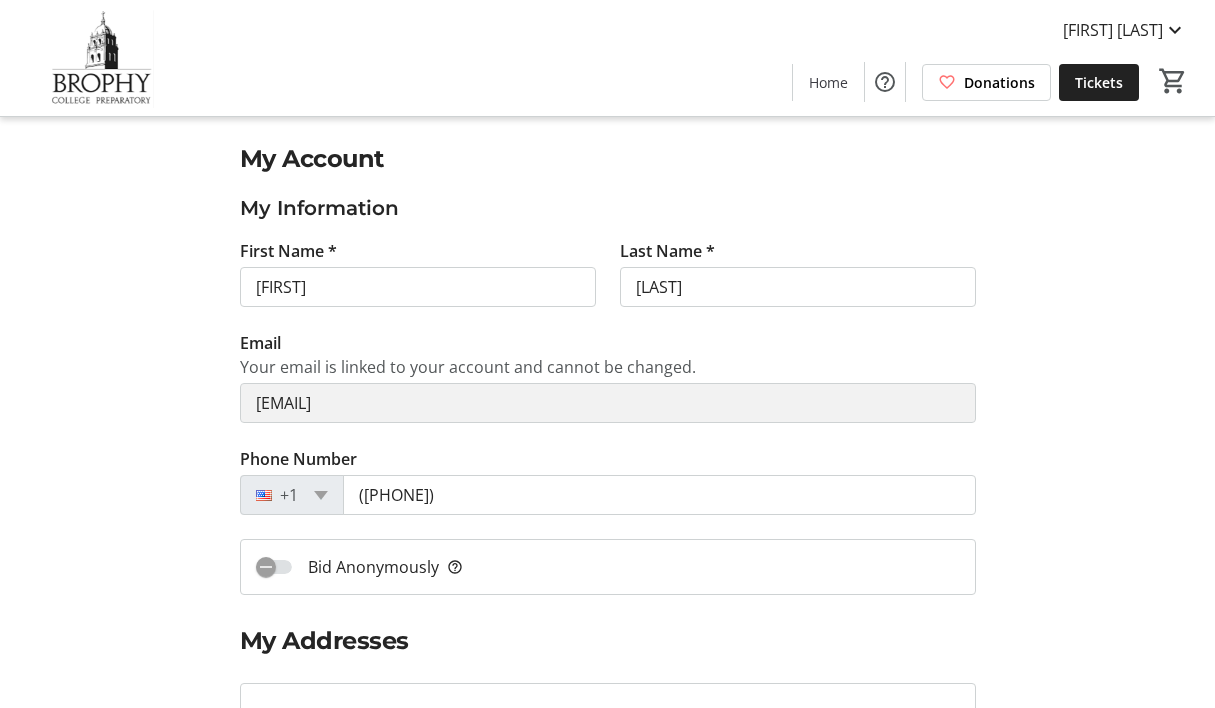 click on "Tickets" at bounding box center [1099, 82] 